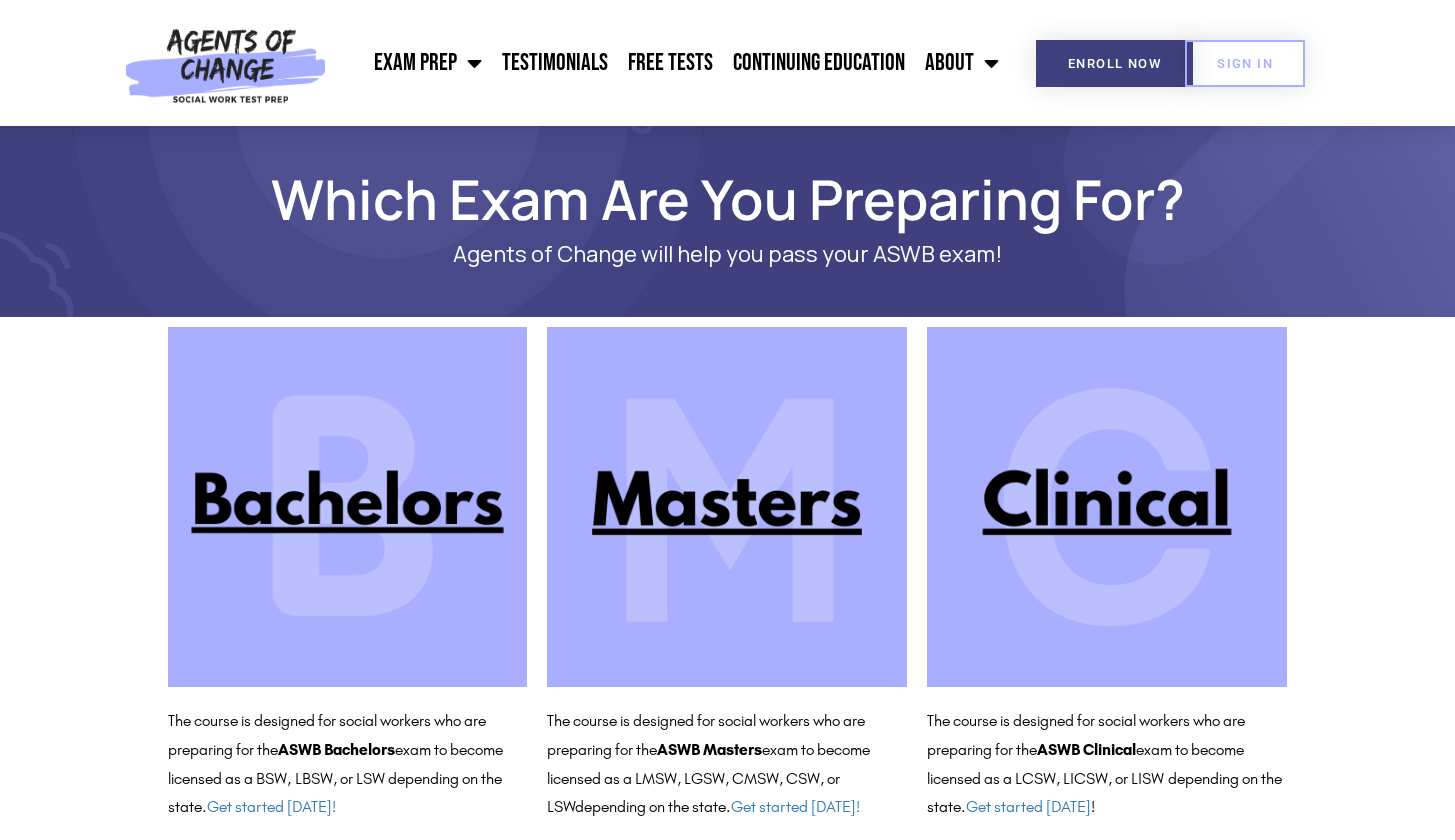 scroll, scrollTop: 0, scrollLeft: 0, axis: both 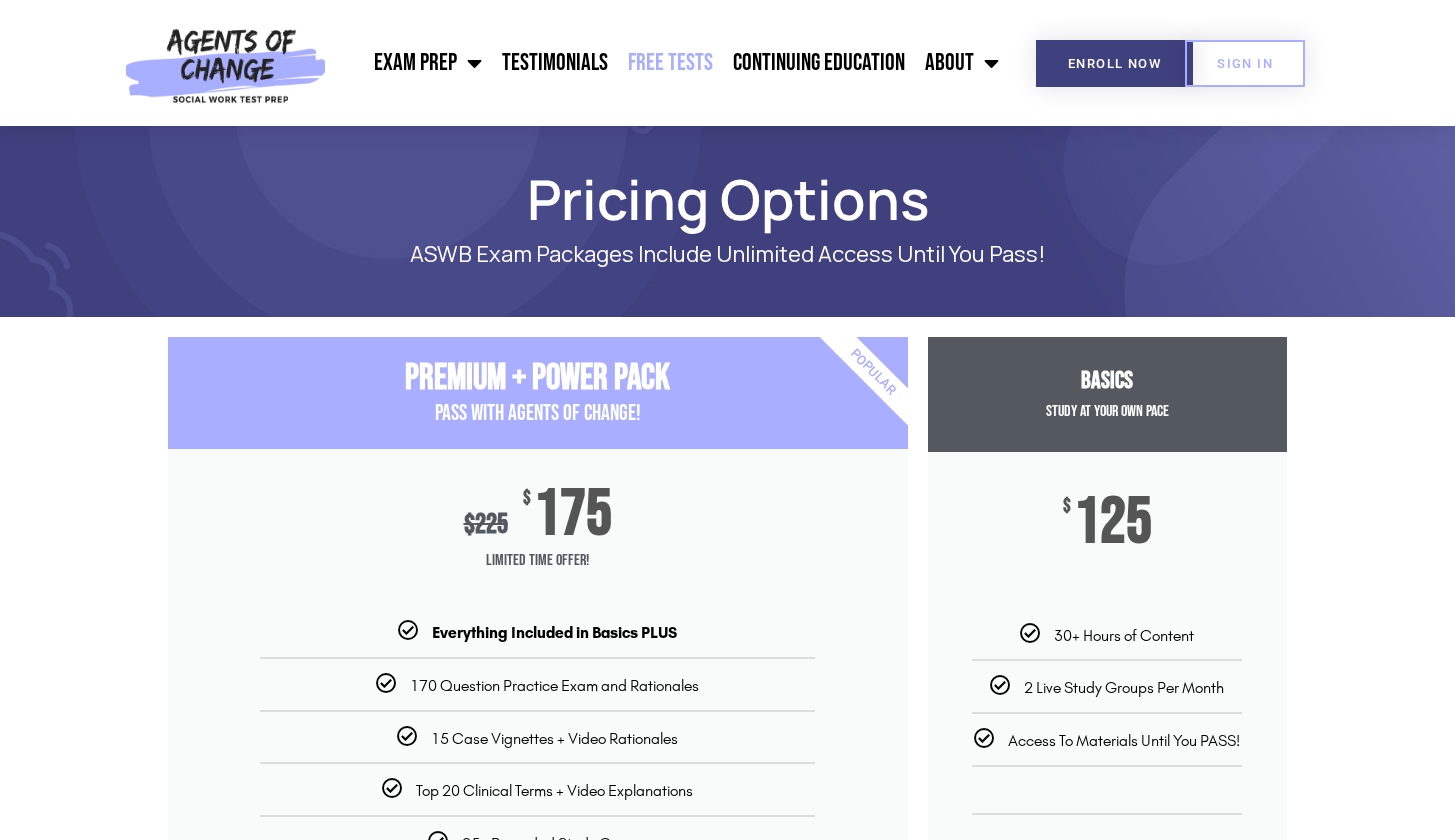 click on "Free Tests" 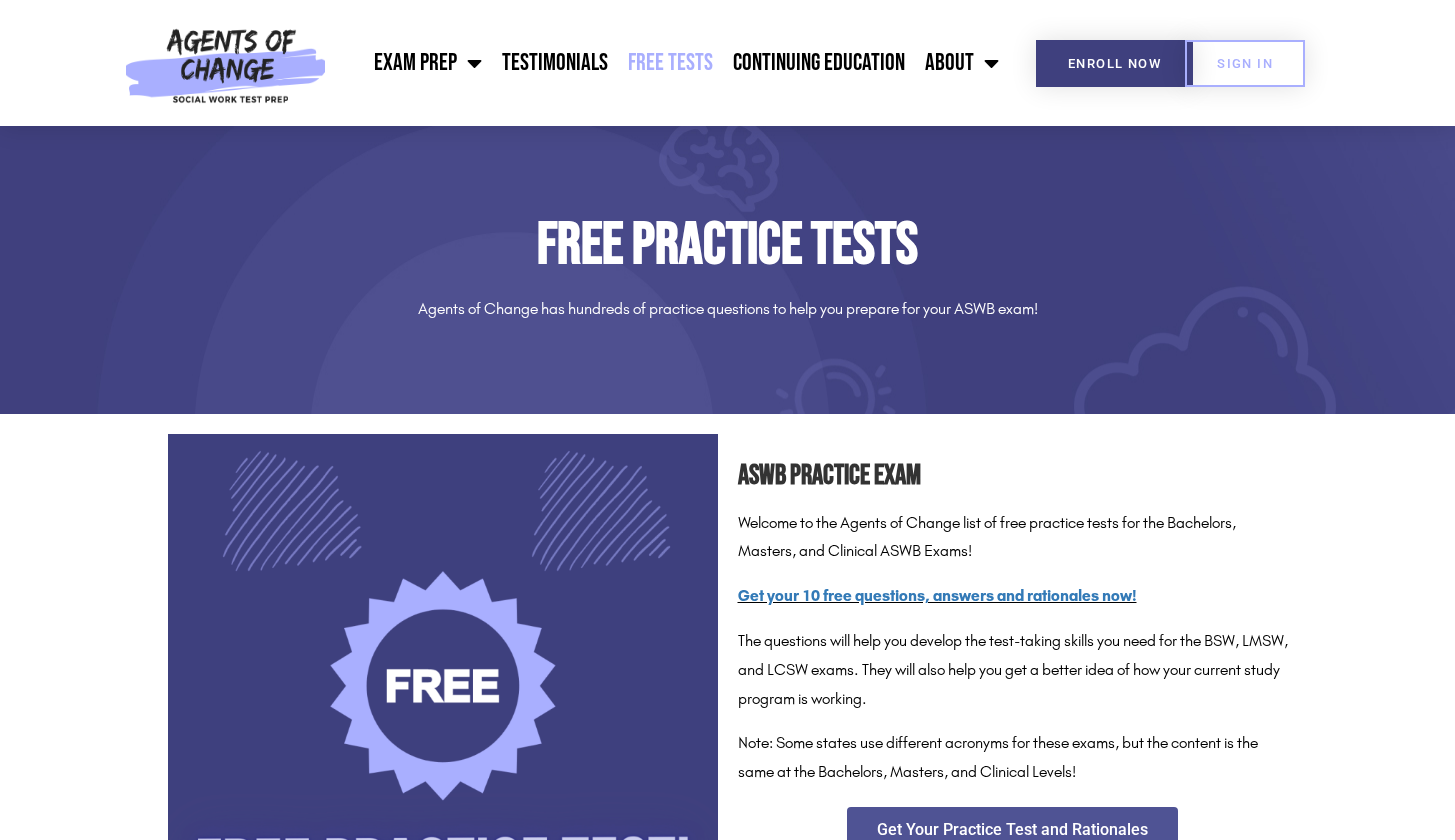 scroll, scrollTop: 0, scrollLeft: 0, axis: both 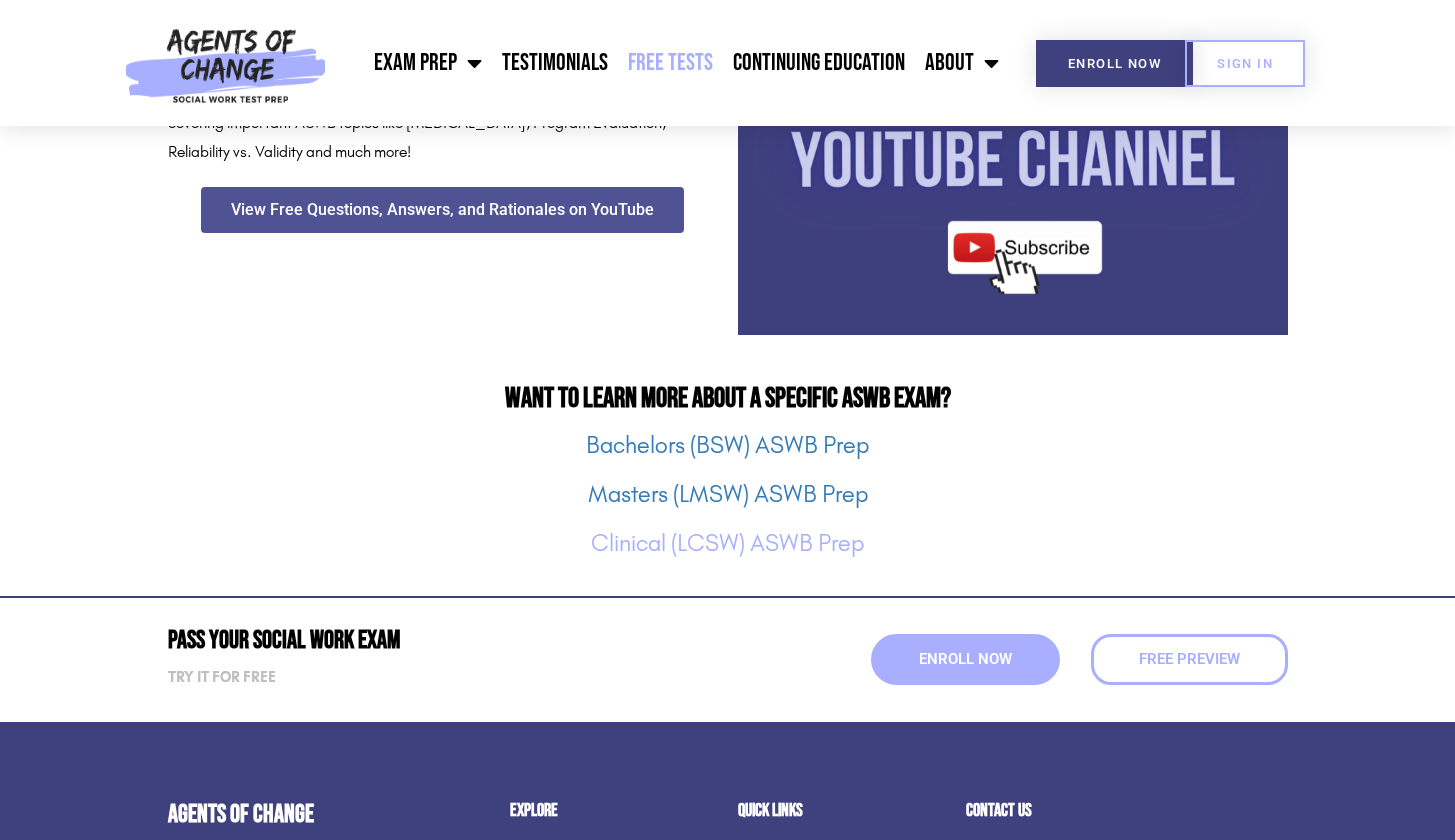 click on "Clinical (LCSW) ASWB Prep" at bounding box center (727, 543) 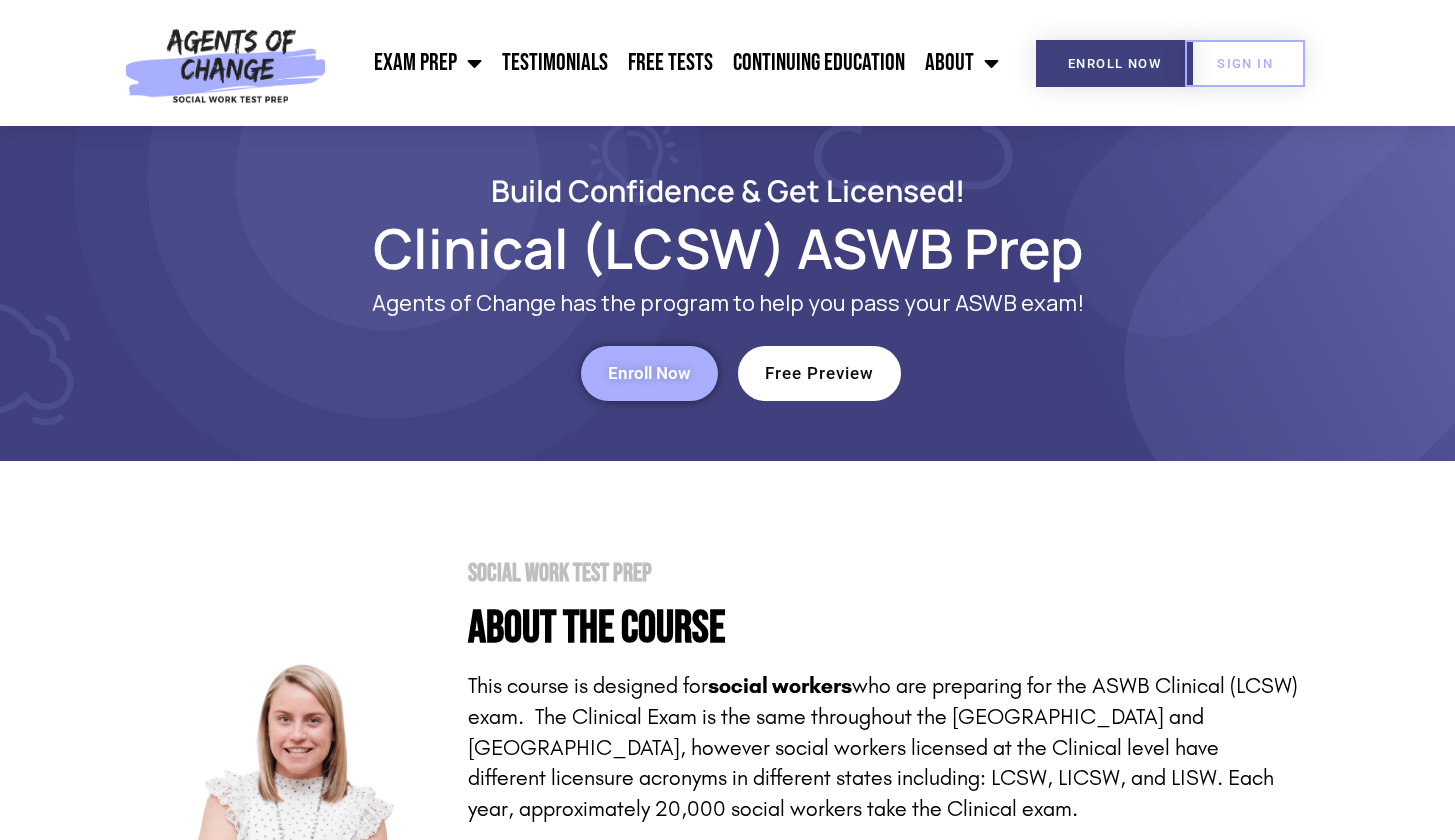 scroll, scrollTop: 0, scrollLeft: 0, axis: both 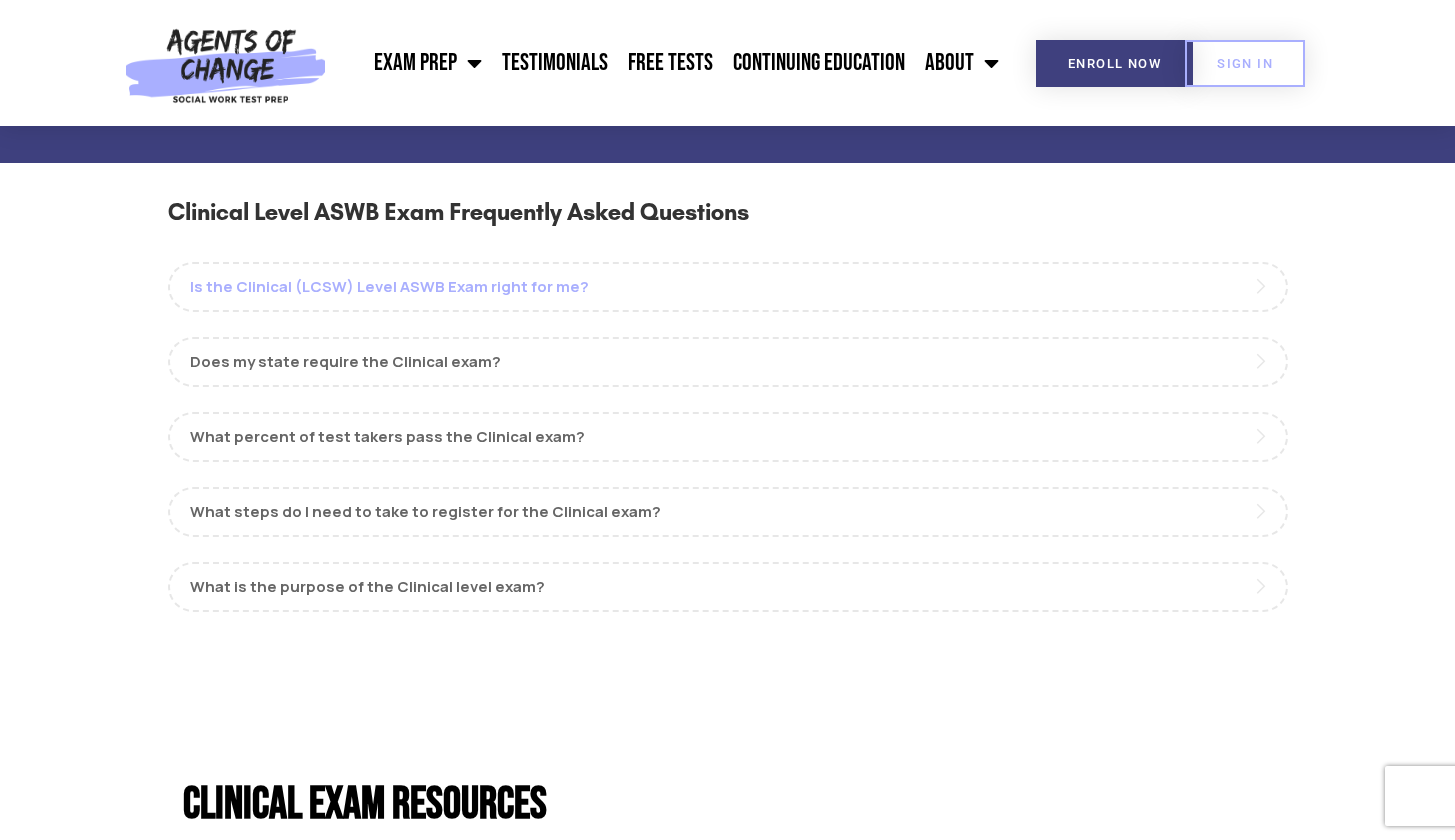 click on "Is the Clinical (LCSW) Level ASWB Exam right for me?" at bounding box center [728, 287] 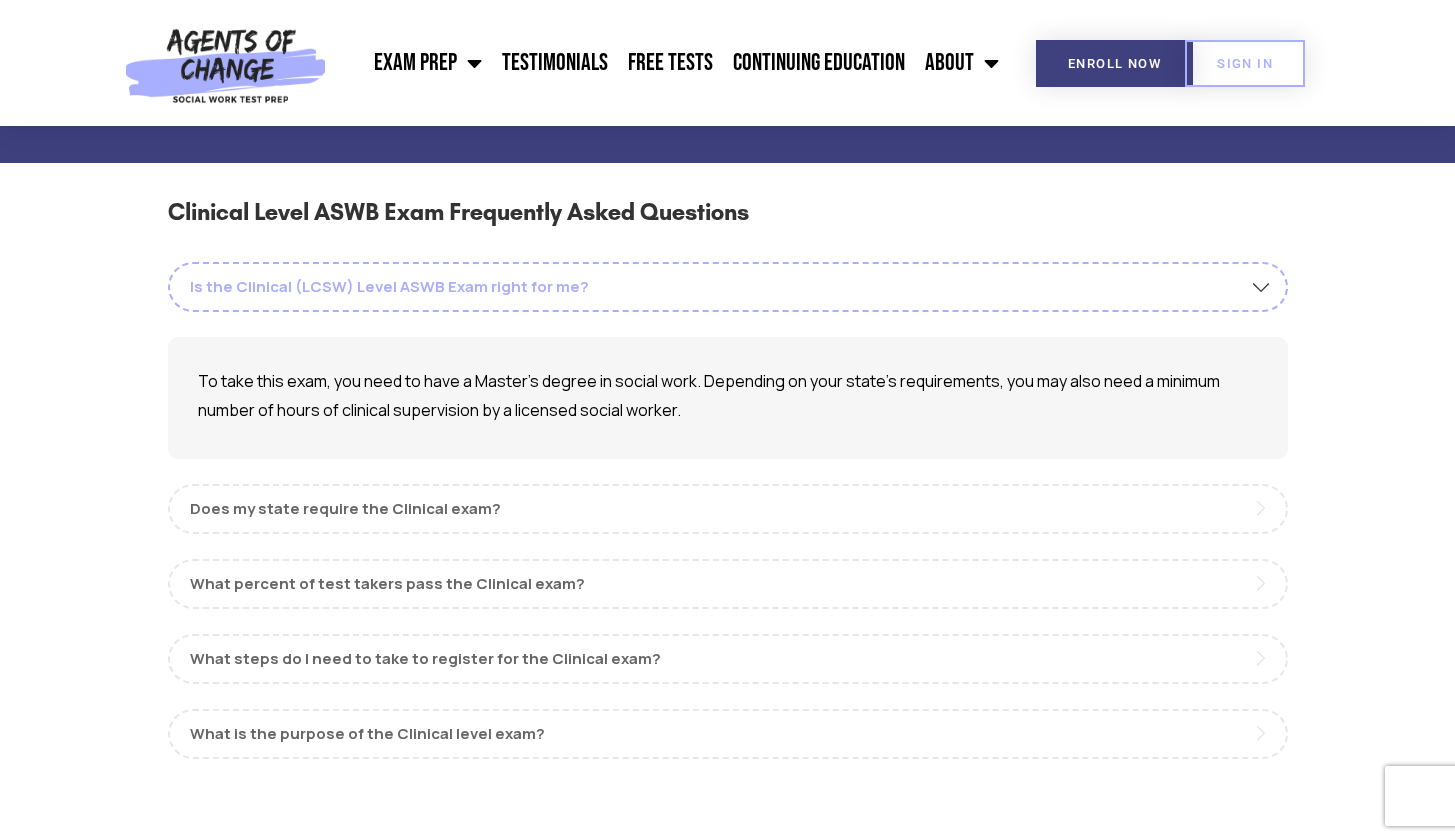 click on "Is the Clinical (LCSW) Level ASWB Exam right for me?" at bounding box center [728, 287] 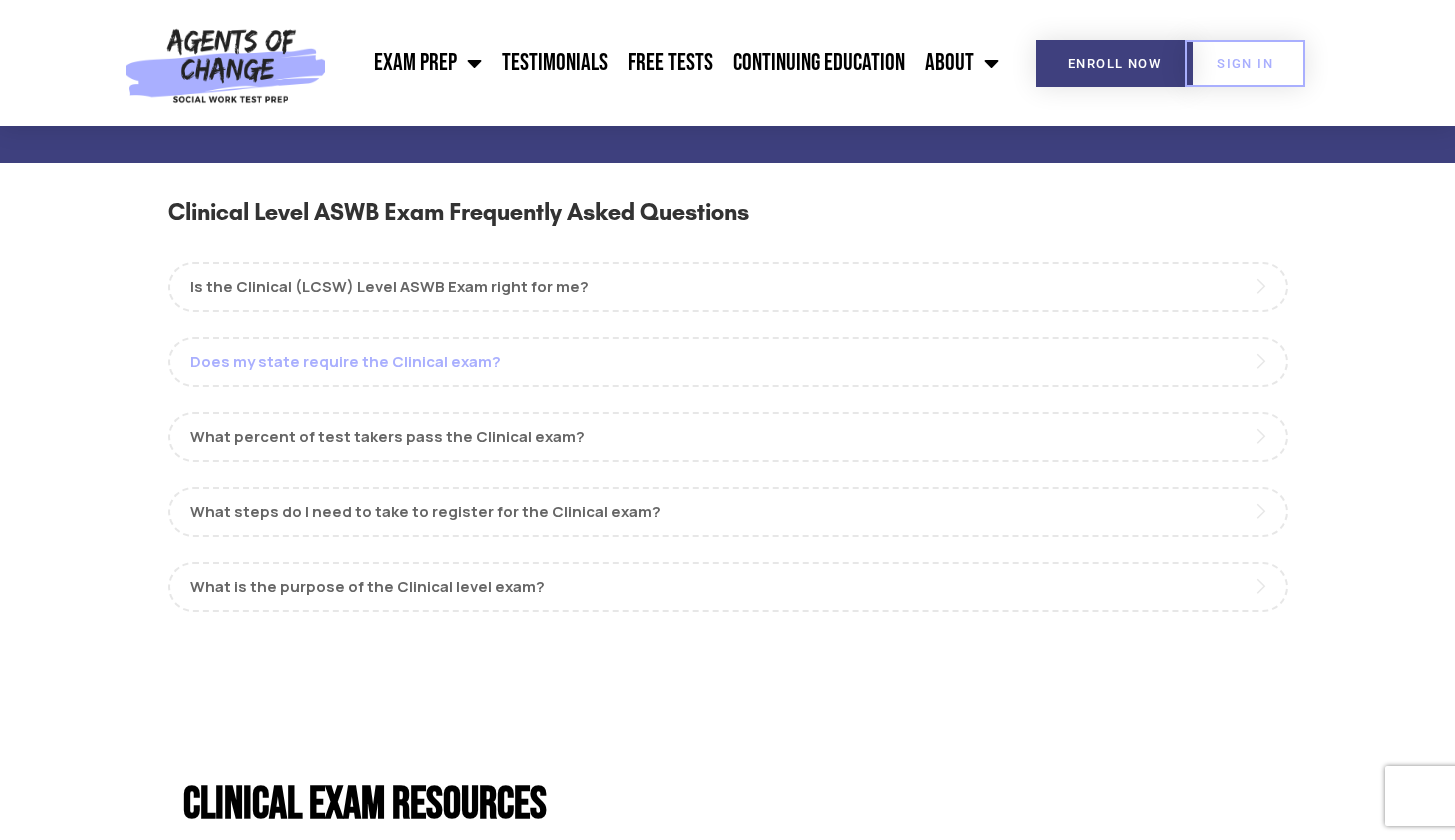 click on "Does my state require the Clinical exam?" at bounding box center (728, 362) 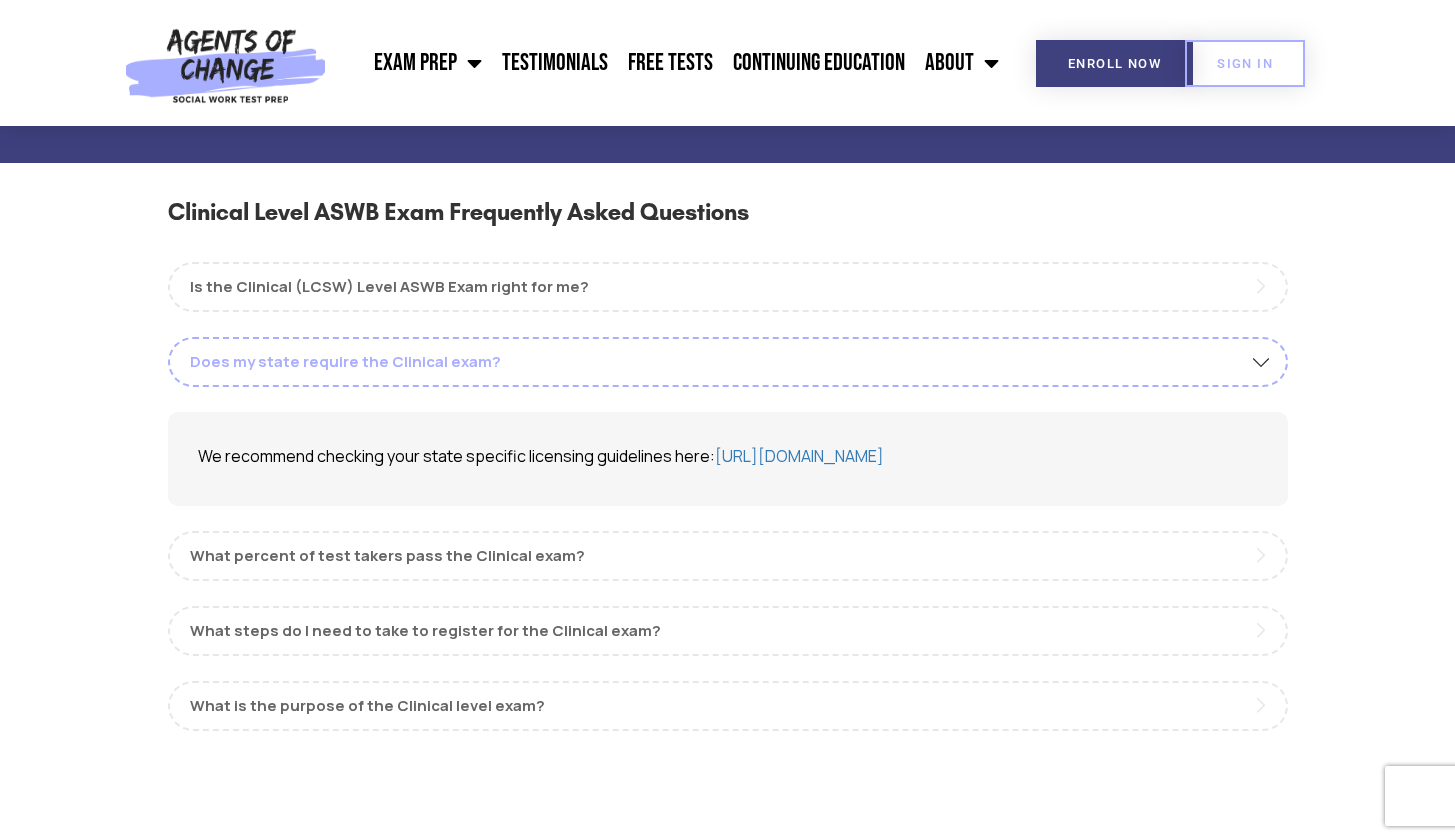 click on "Does my state require the Clinical exam?" at bounding box center (728, 362) 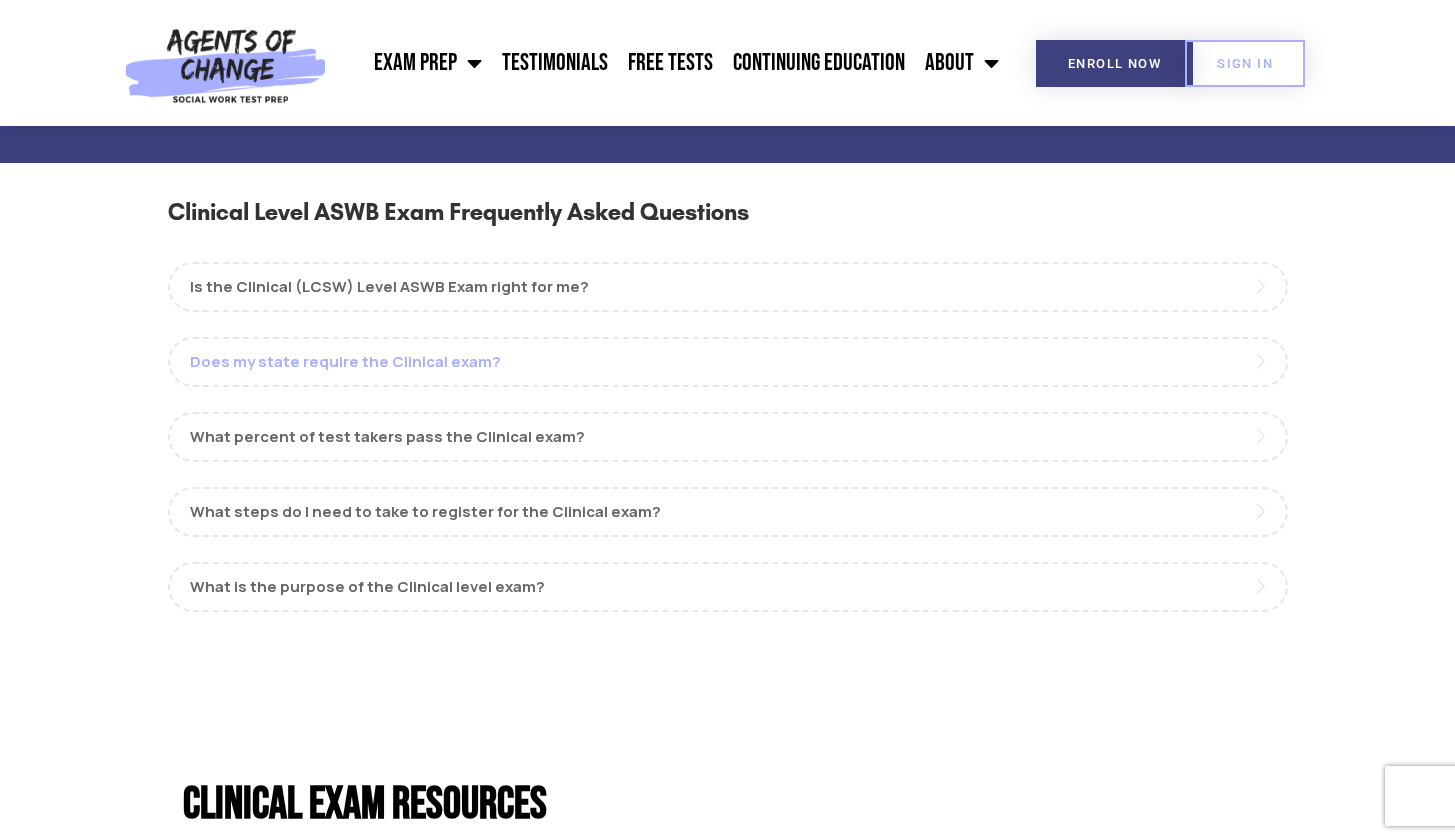 click on "Does my state require the Clinical exam?" at bounding box center [728, 362] 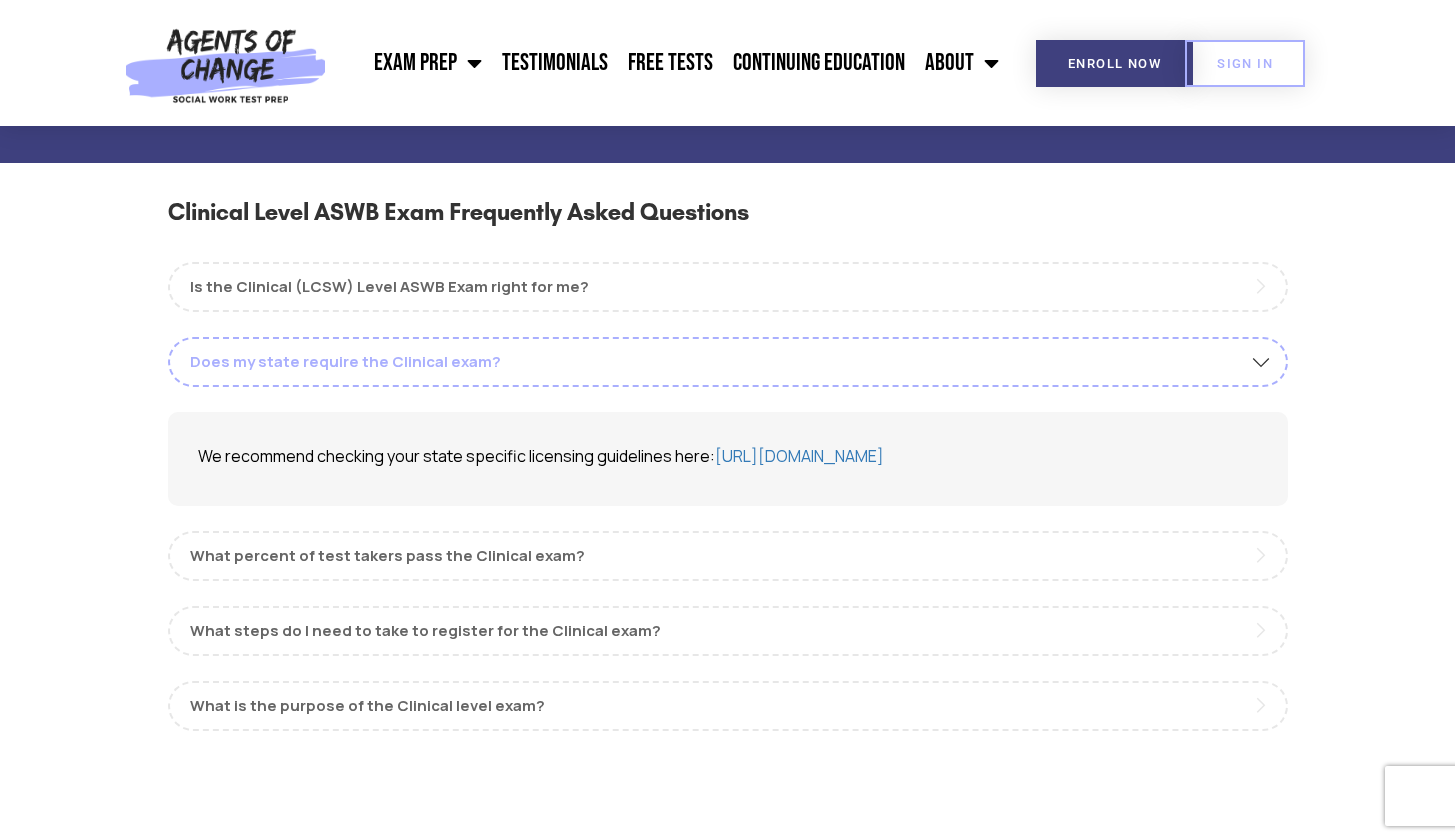 click on "Does my state require the Clinical exam?" at bounding box center [728, 362] 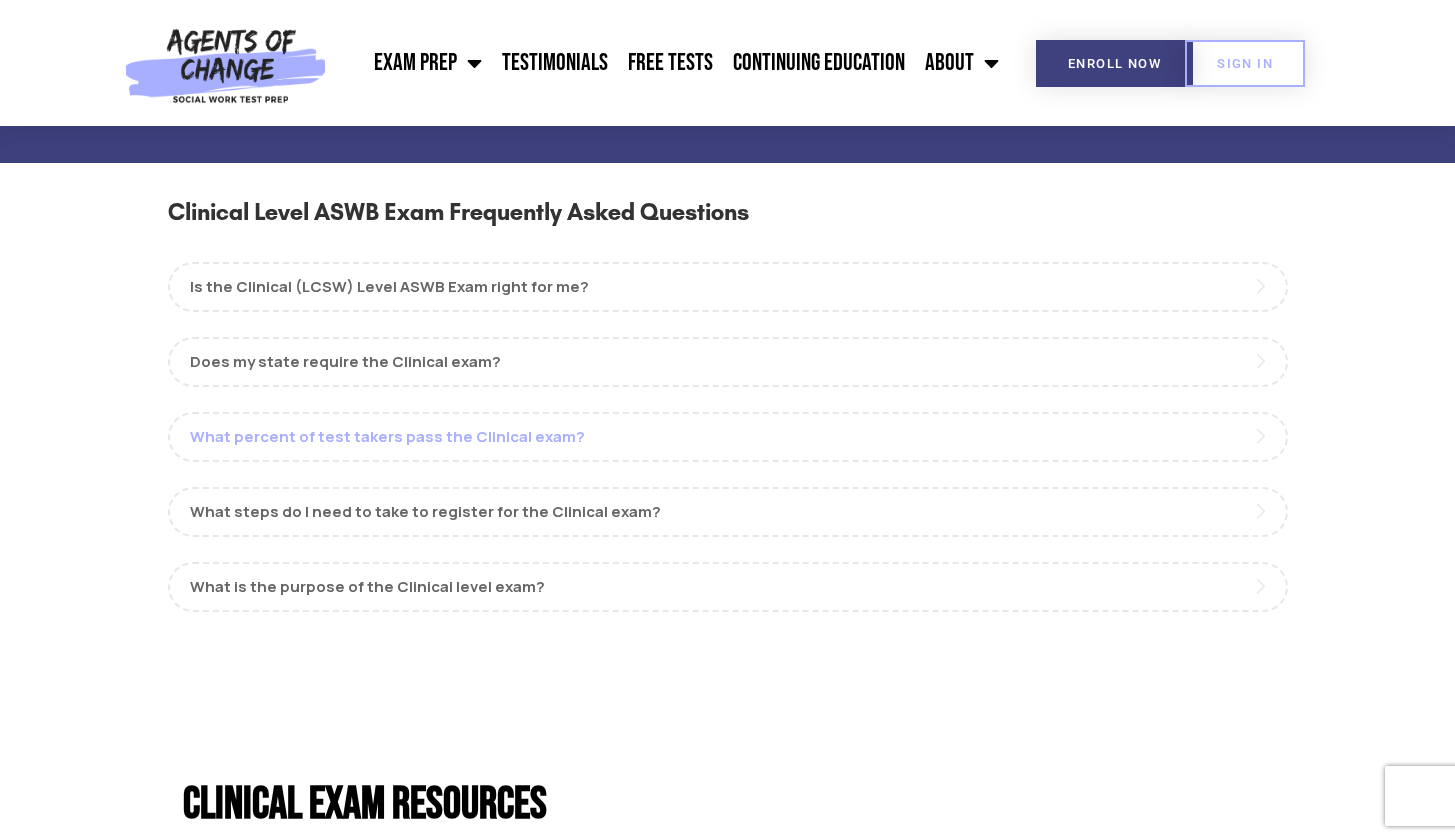 click on "What percent of test takers pass the Clinical exam?" at bounding box center [728, 437] 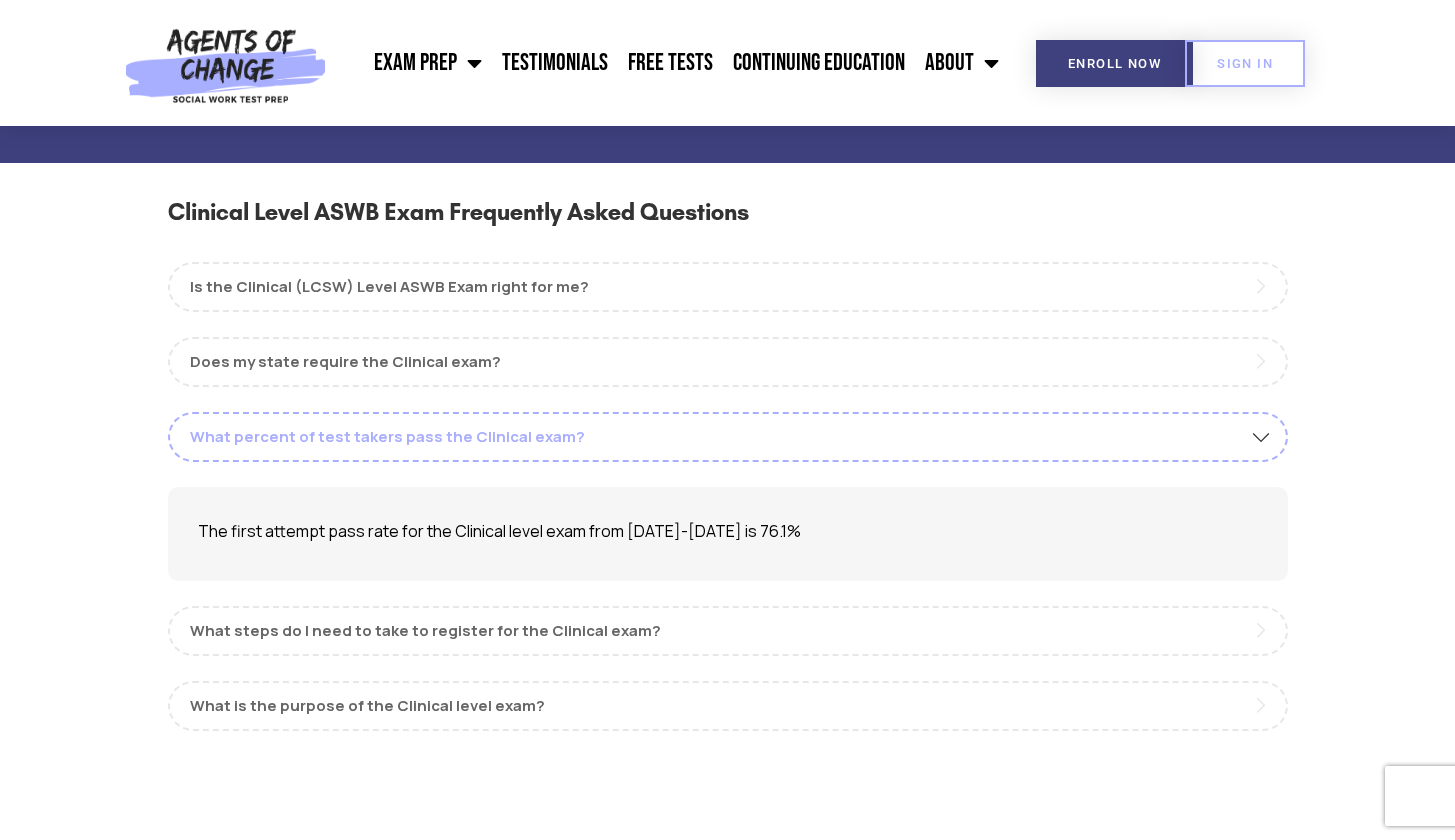click on "What percent of test takers pass the Clinical exam?" at bounding box center [728, 437] 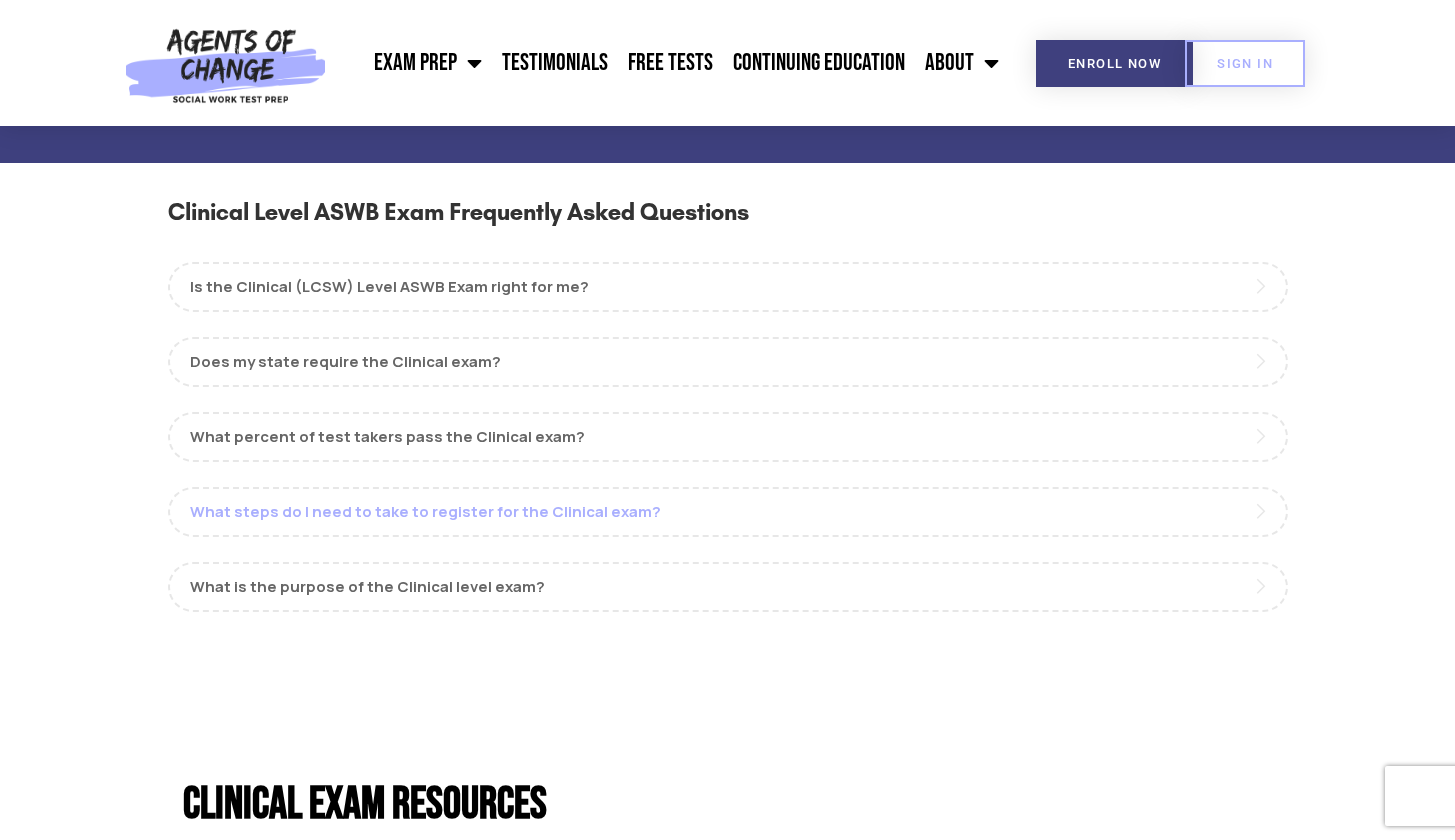click on "What steps do I need to take to register for the Clinical exam?" at bounding box center (728, 512) 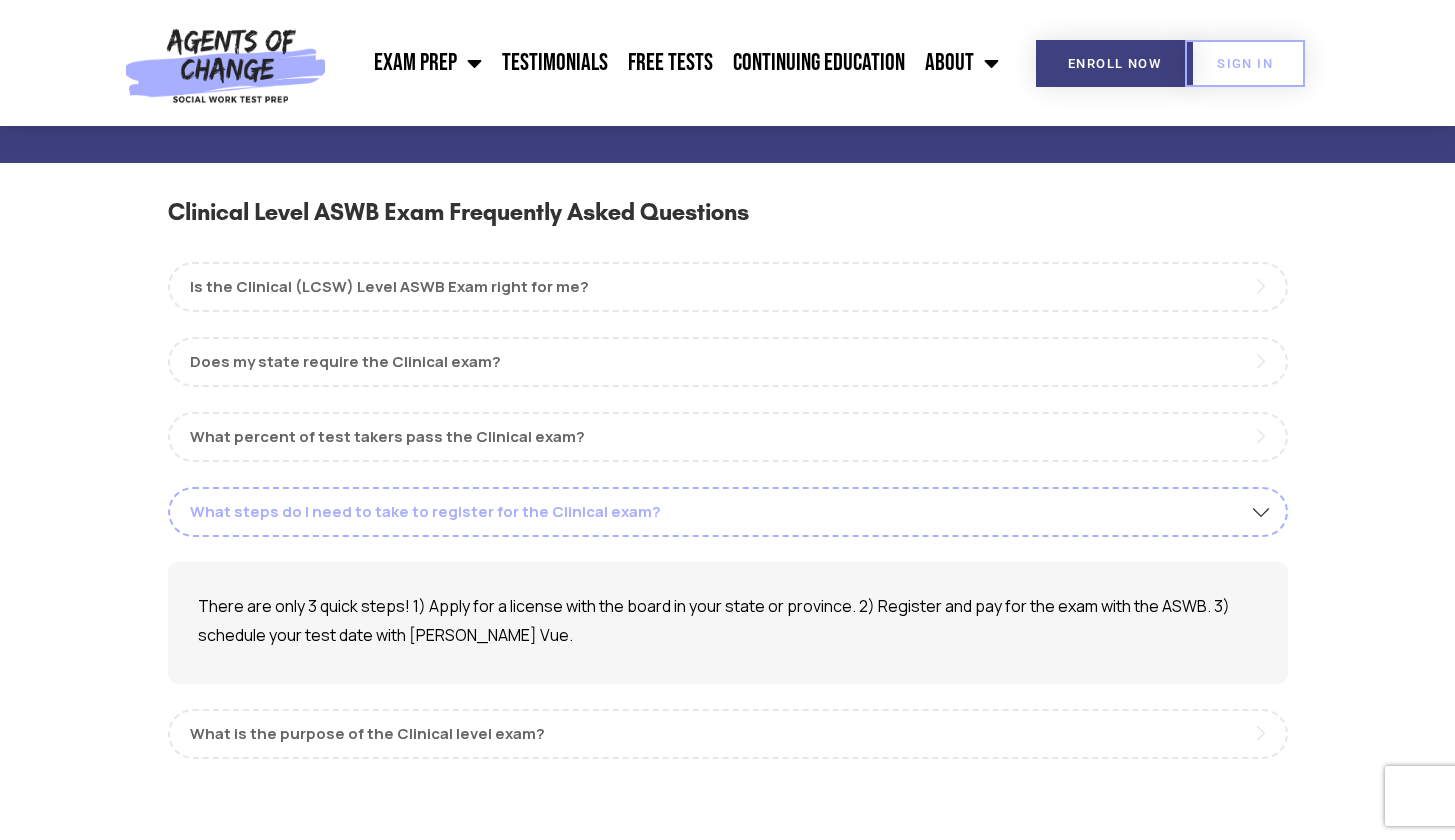 click on "What steps do I need to take to register for the Clinical exam?" at bounding box center (728, 512) 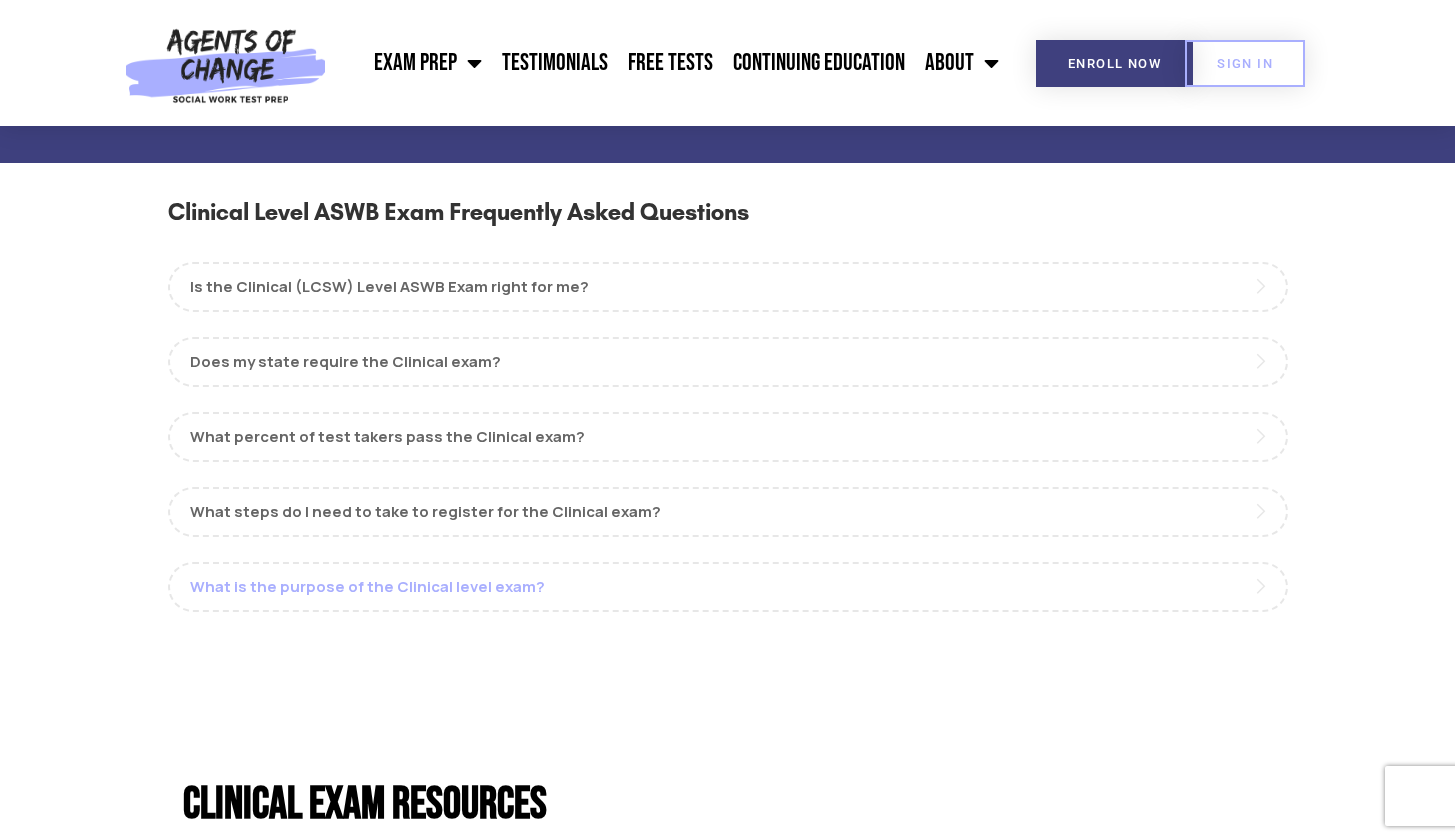 click on "What is the purpose of the Clinical level exam?" at bounding box center (728, 587) 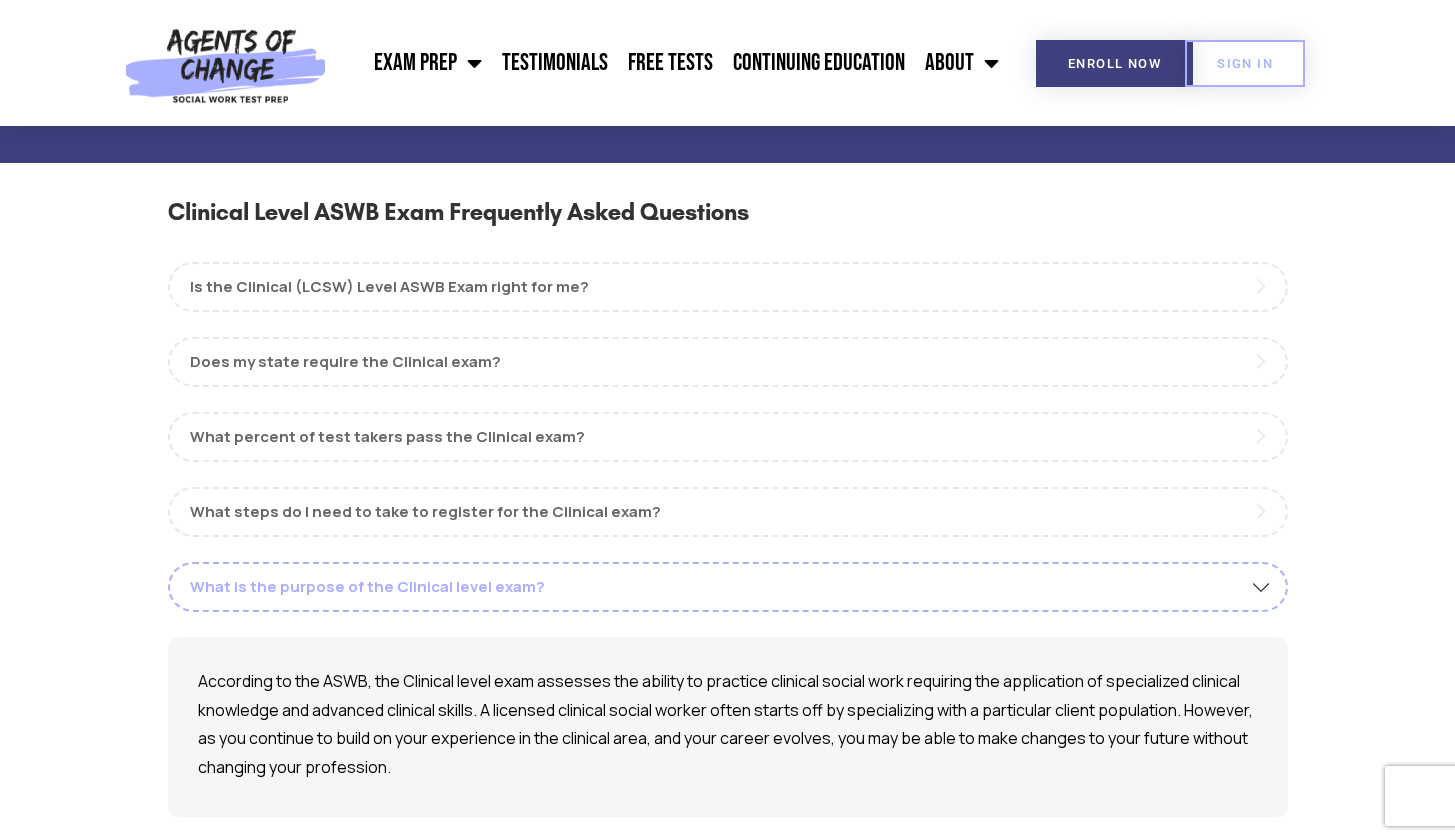 click on "What is the purpose of the Clinical level exam?" at bounding box center (728, 587) 